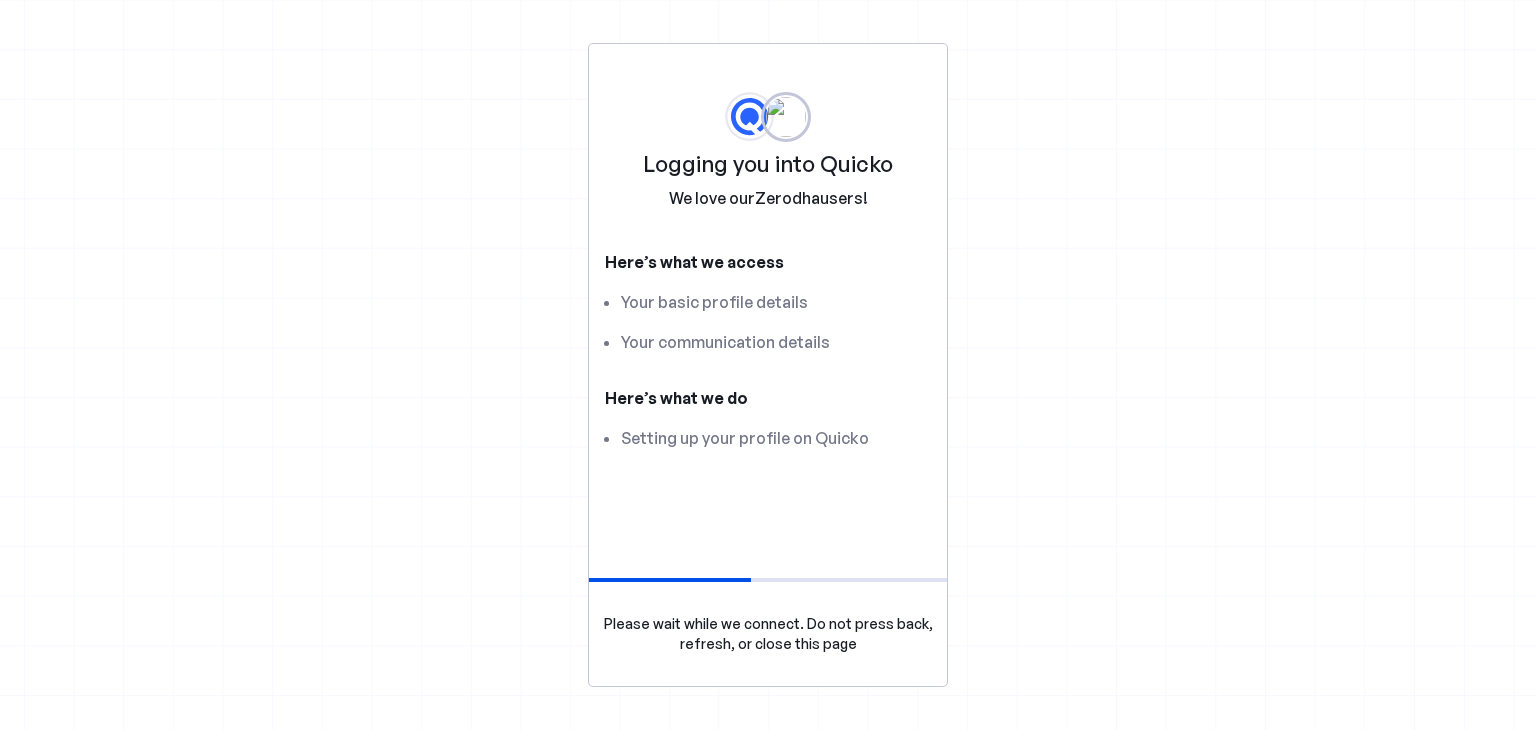 scroll, scrollTop: 0, scrollLeft: 0, axis: both 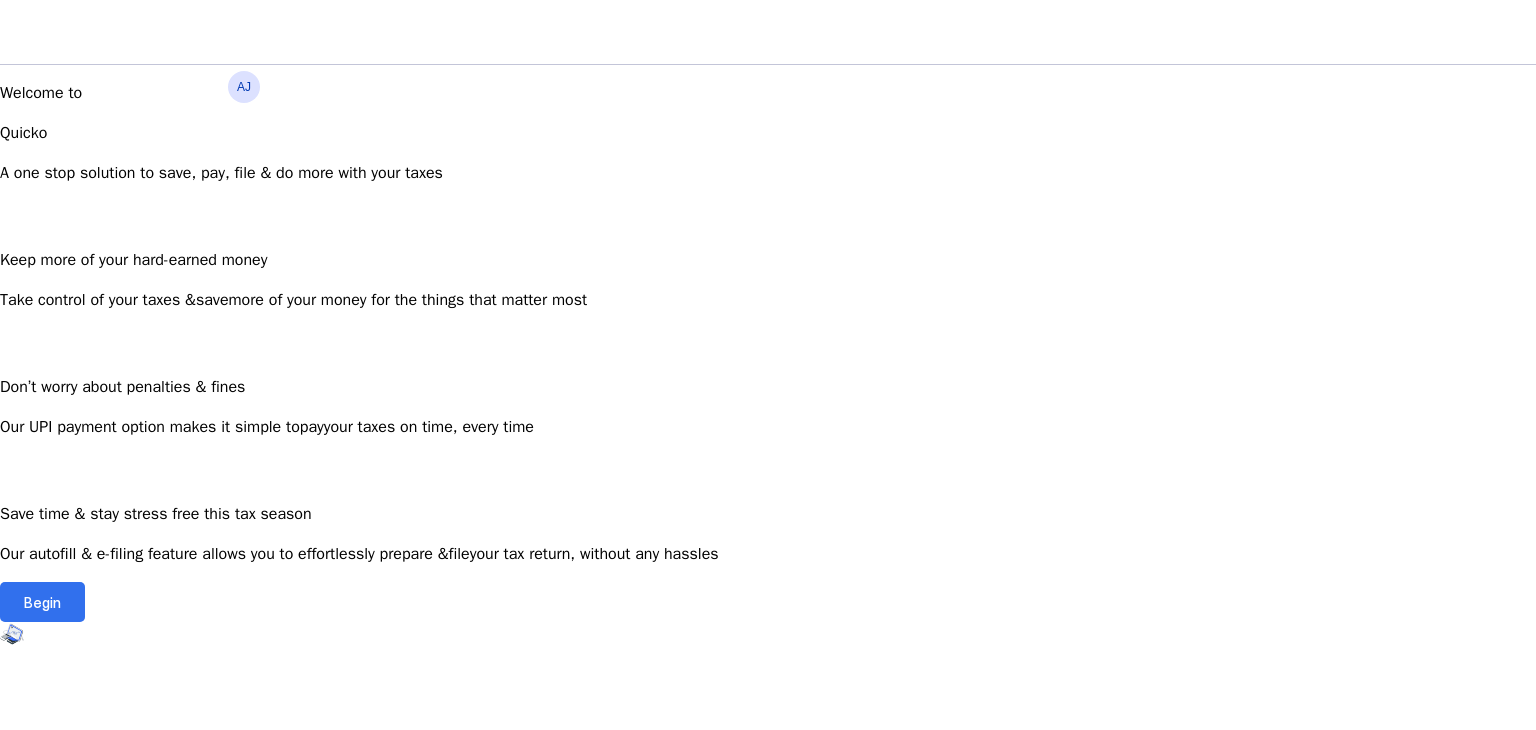 click at bounding box center [42, 602] 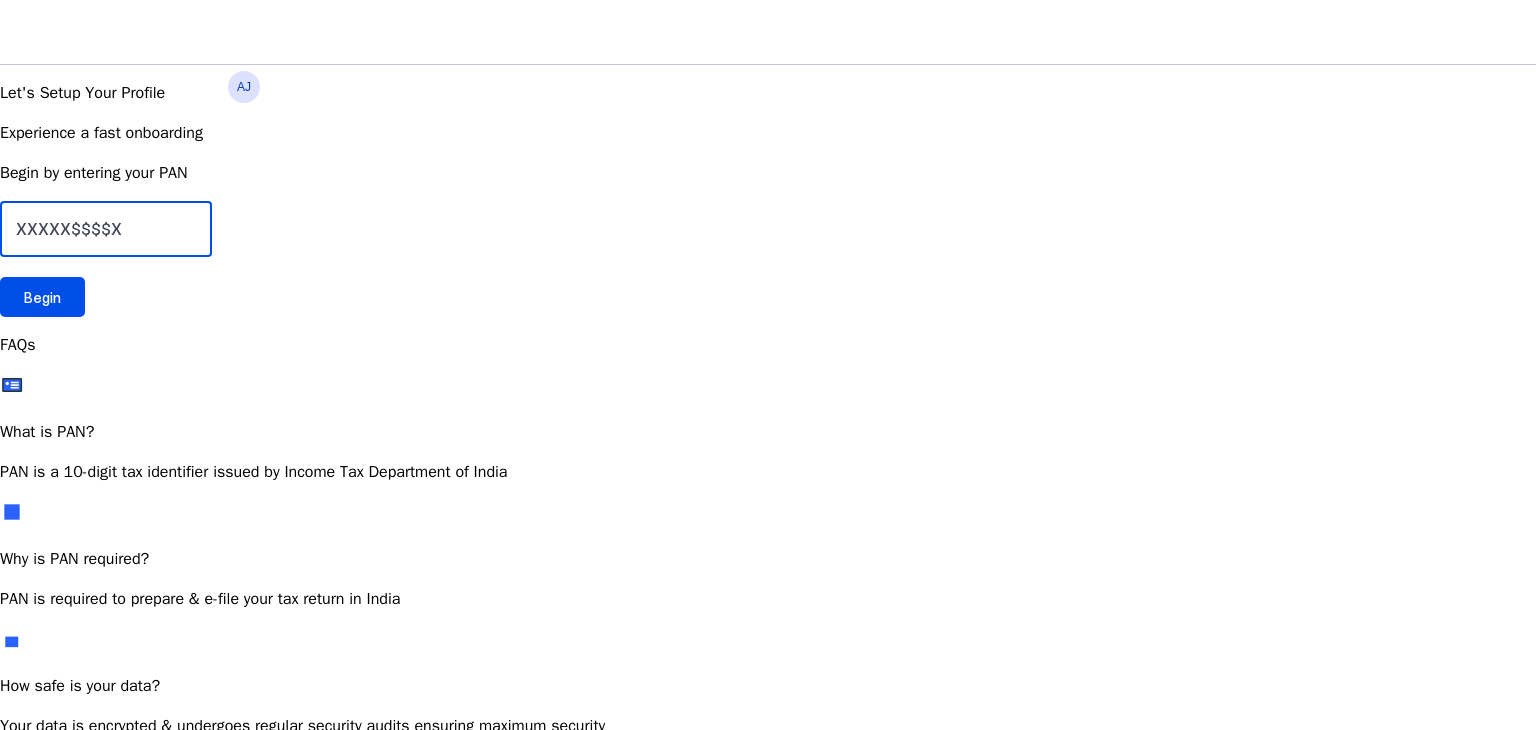 click at bounding box center [106, 229] 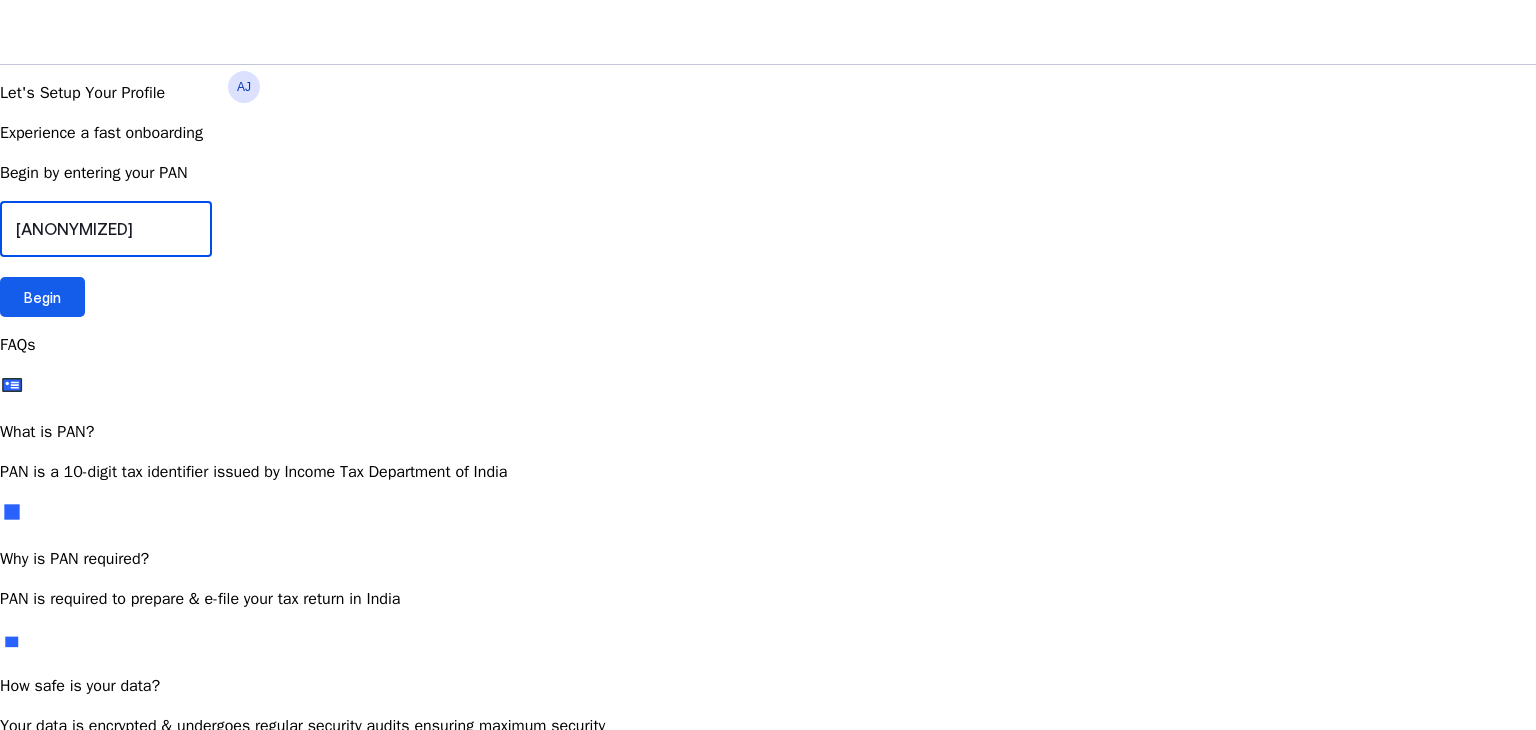 type on "[ANONYMIZED]" 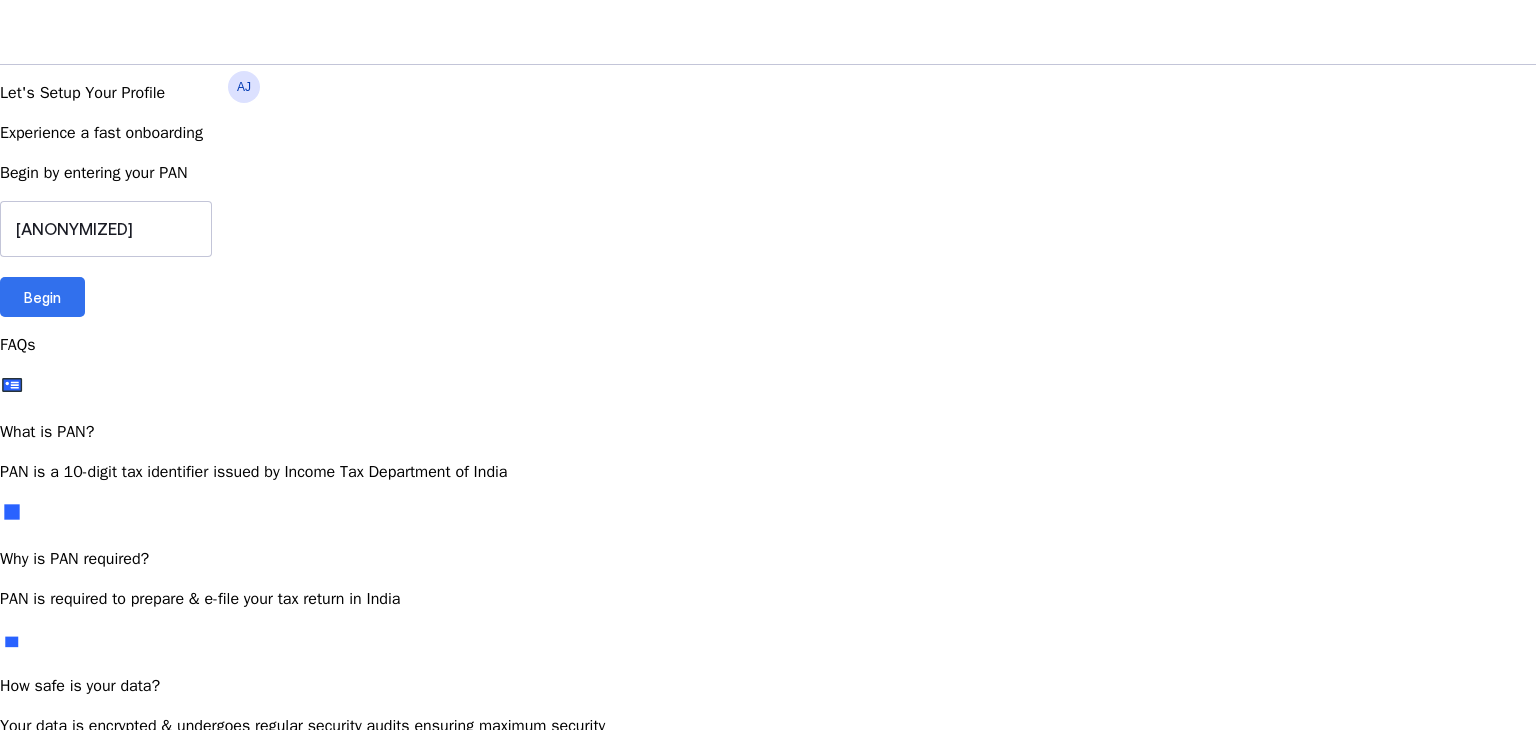 click on "Begin" at bounding box center (42, 297) 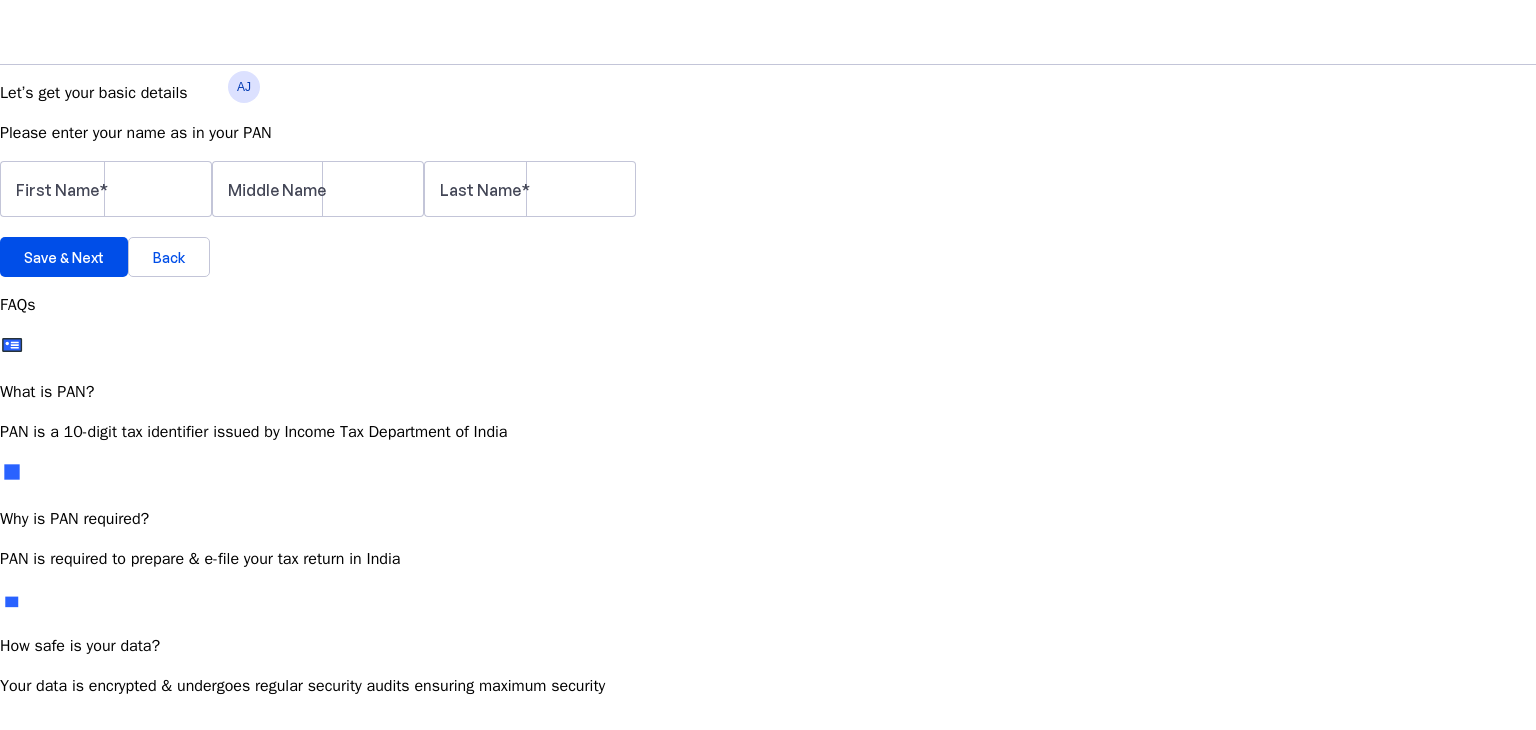 drag, startPoint x: 1535, startPoint y: 223, endPoint x: 1535, endPoint y: 303, distance: 80 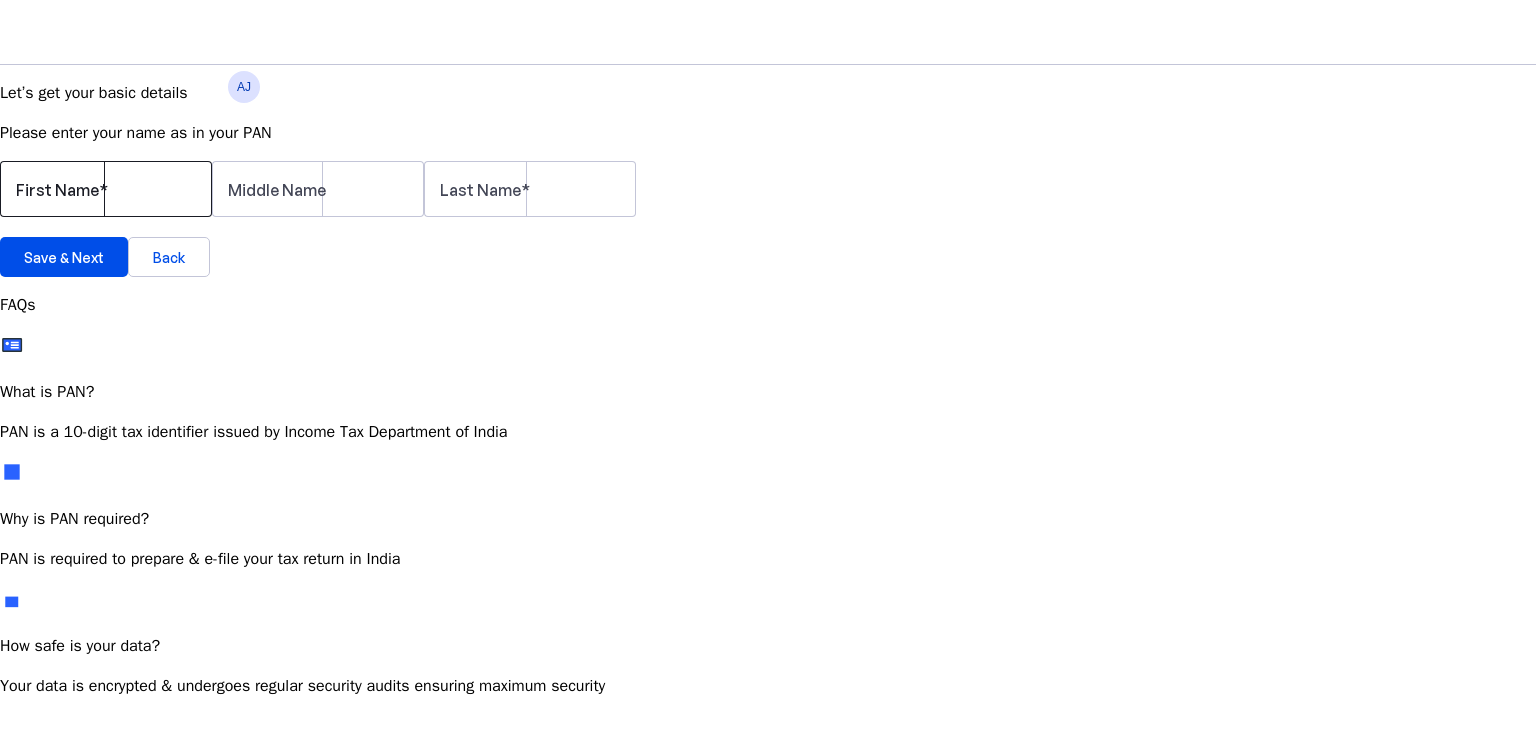 click at bounding box center [106, 189] 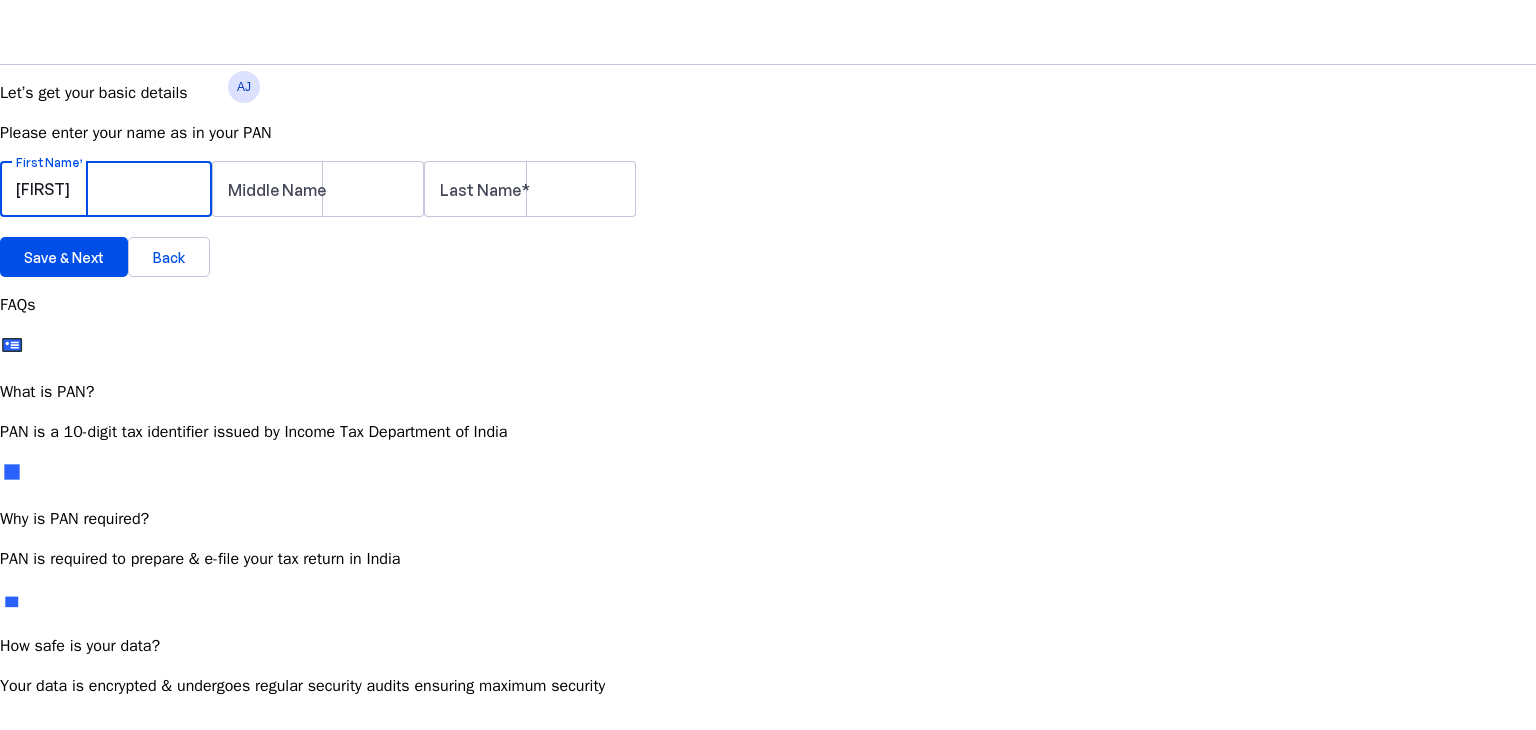 type on "[FIRST]" 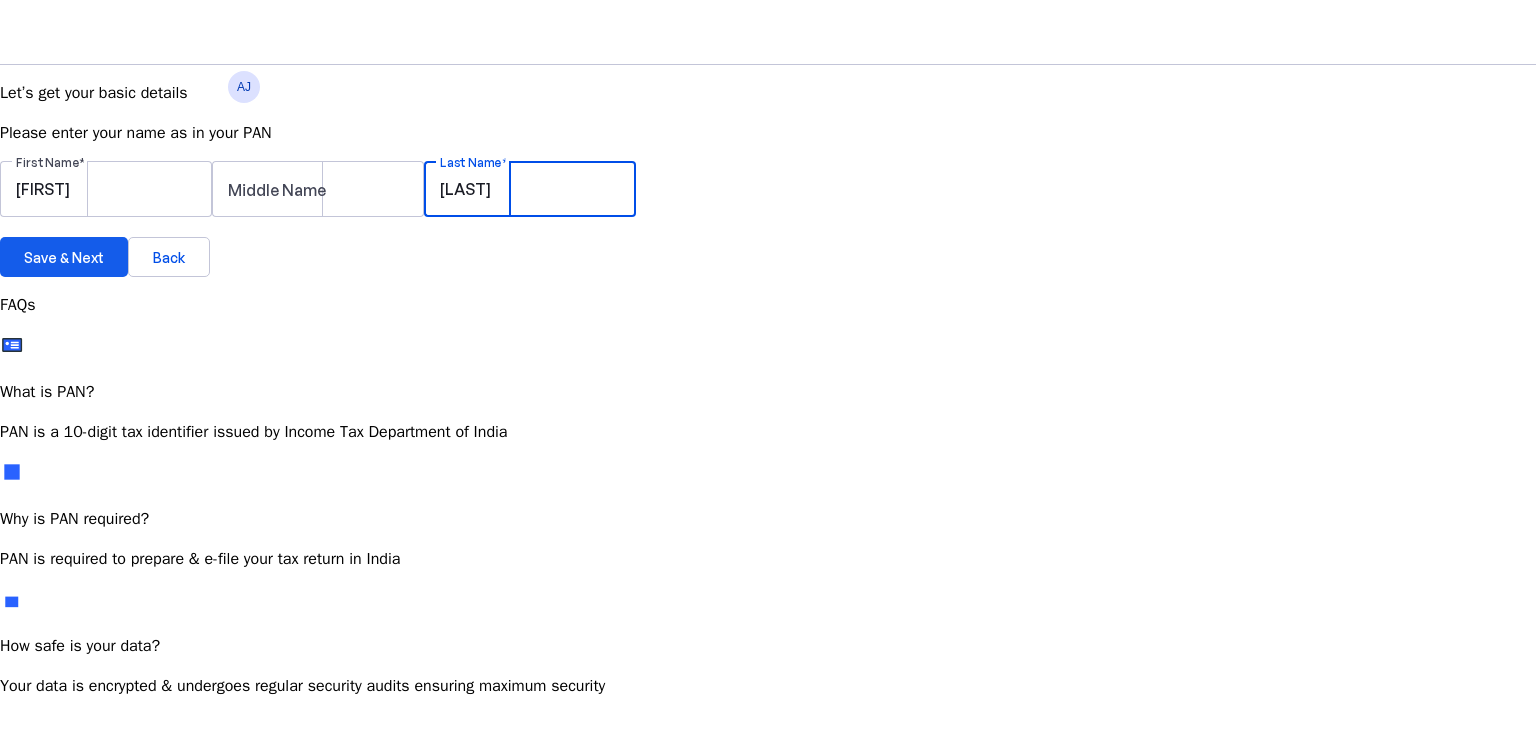 type on "[LAST]" 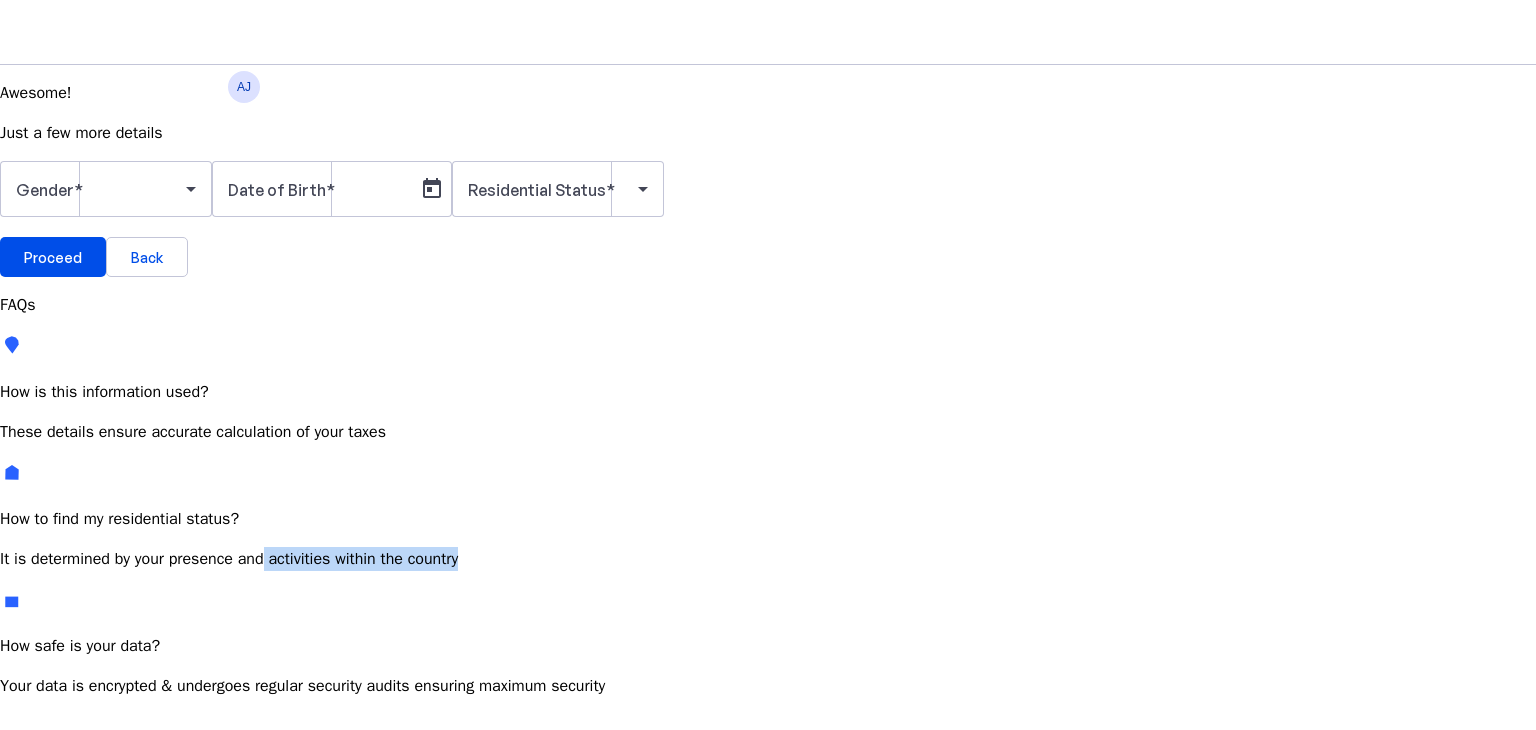 drag, startPoint x: 1535, startPoint y: 428, endPoint x: 1535, endPoint y: 455, distance: 27 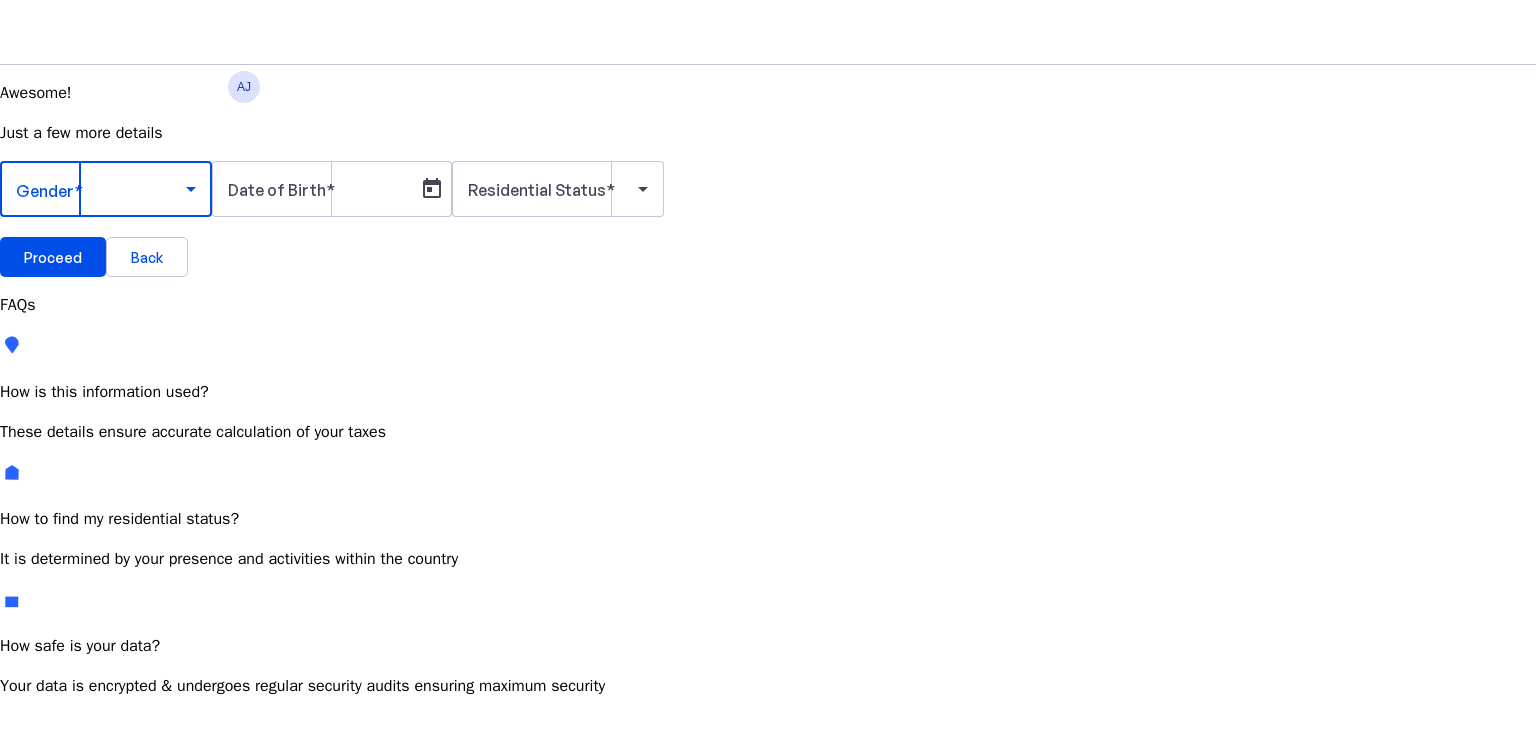click at bounding box center (101, 189) 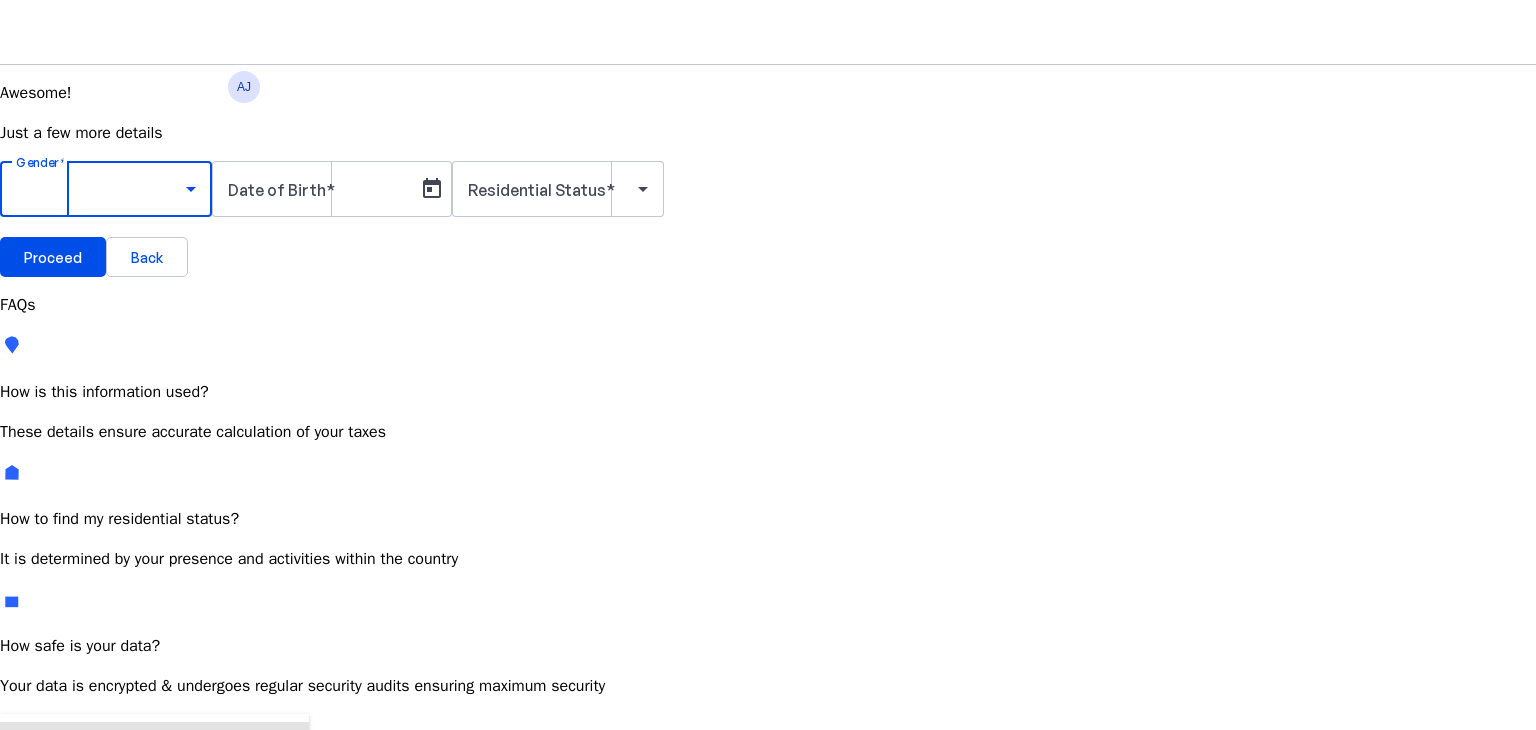 click on "Male" at bounding box center (154, 746) 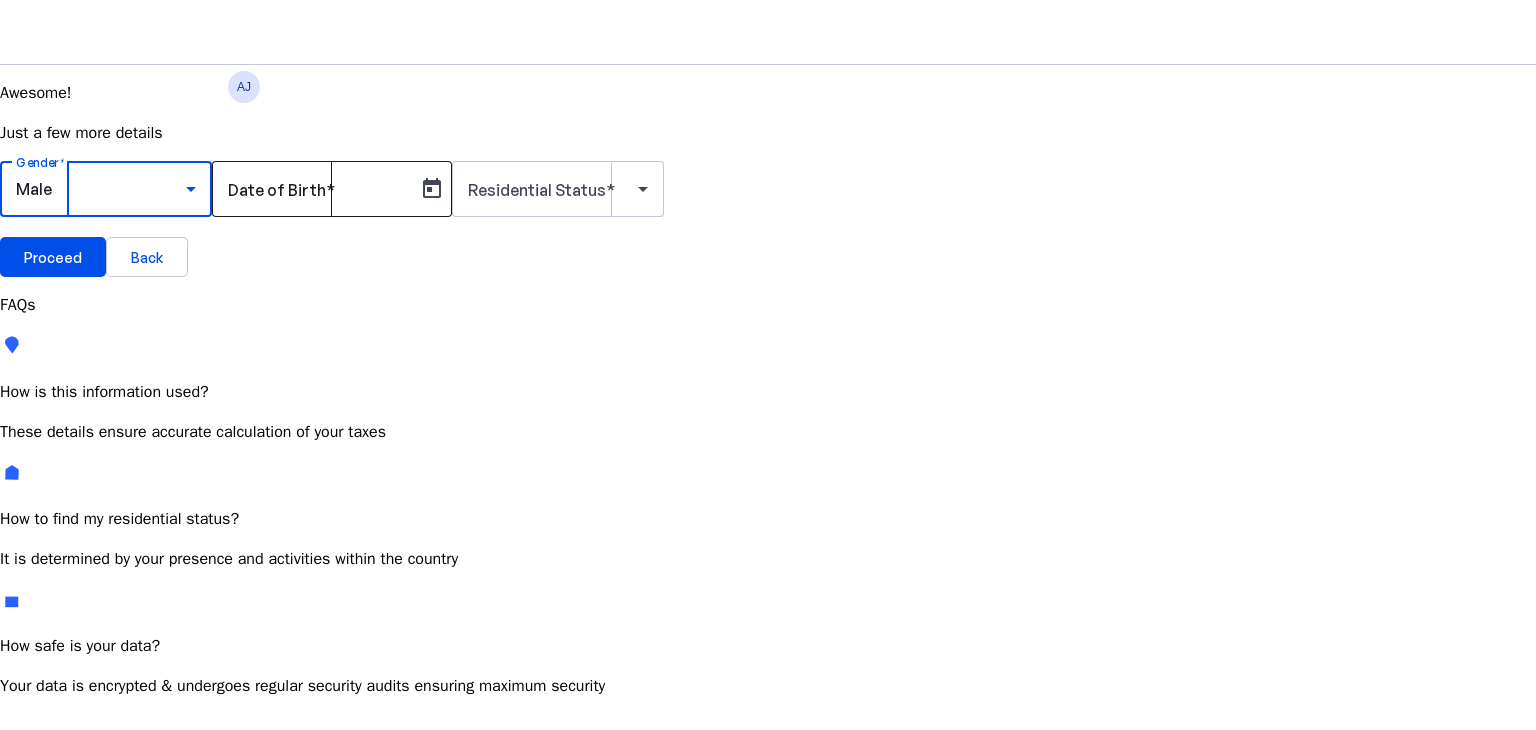 click on "Date of Birth" at bounding box center (277, 190) 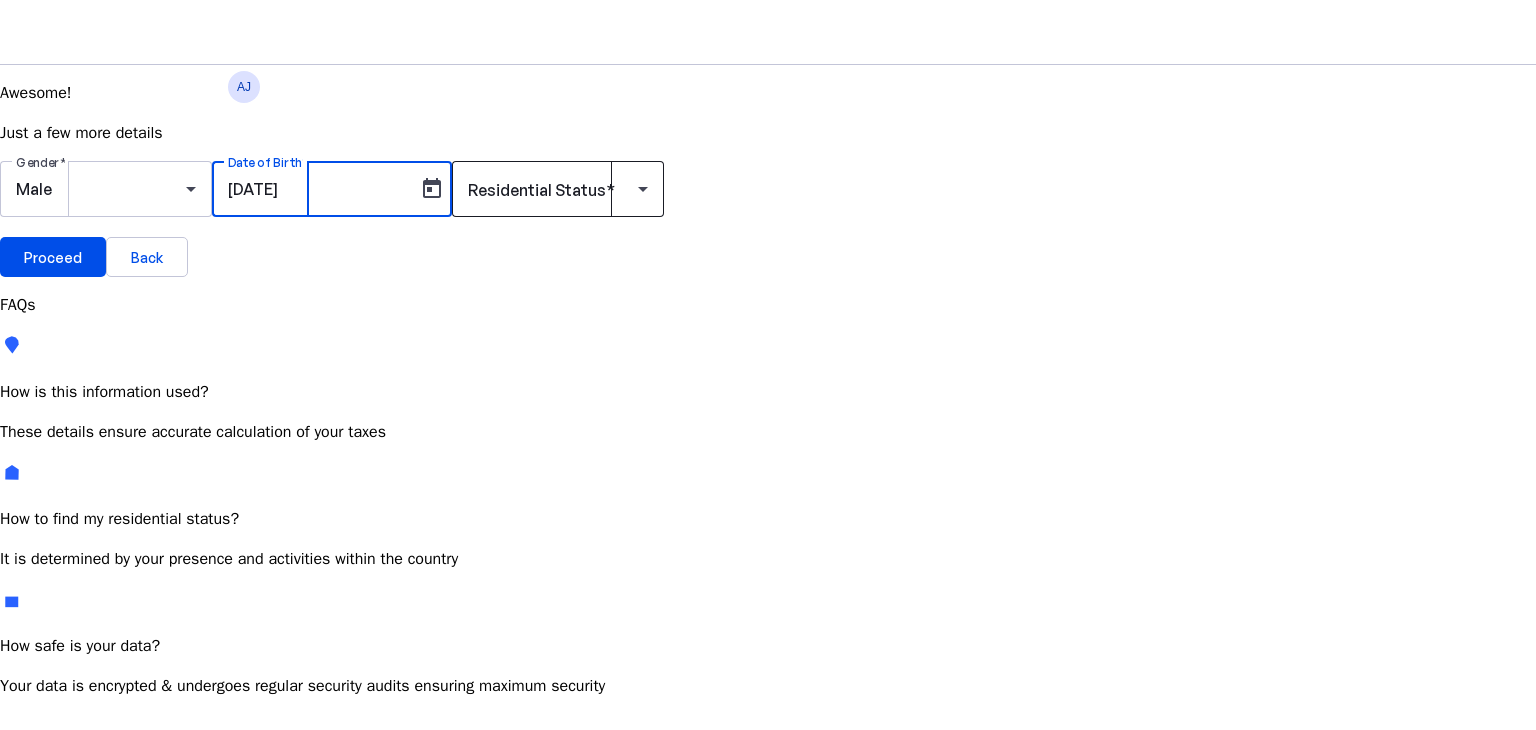 type on "[DATE]" 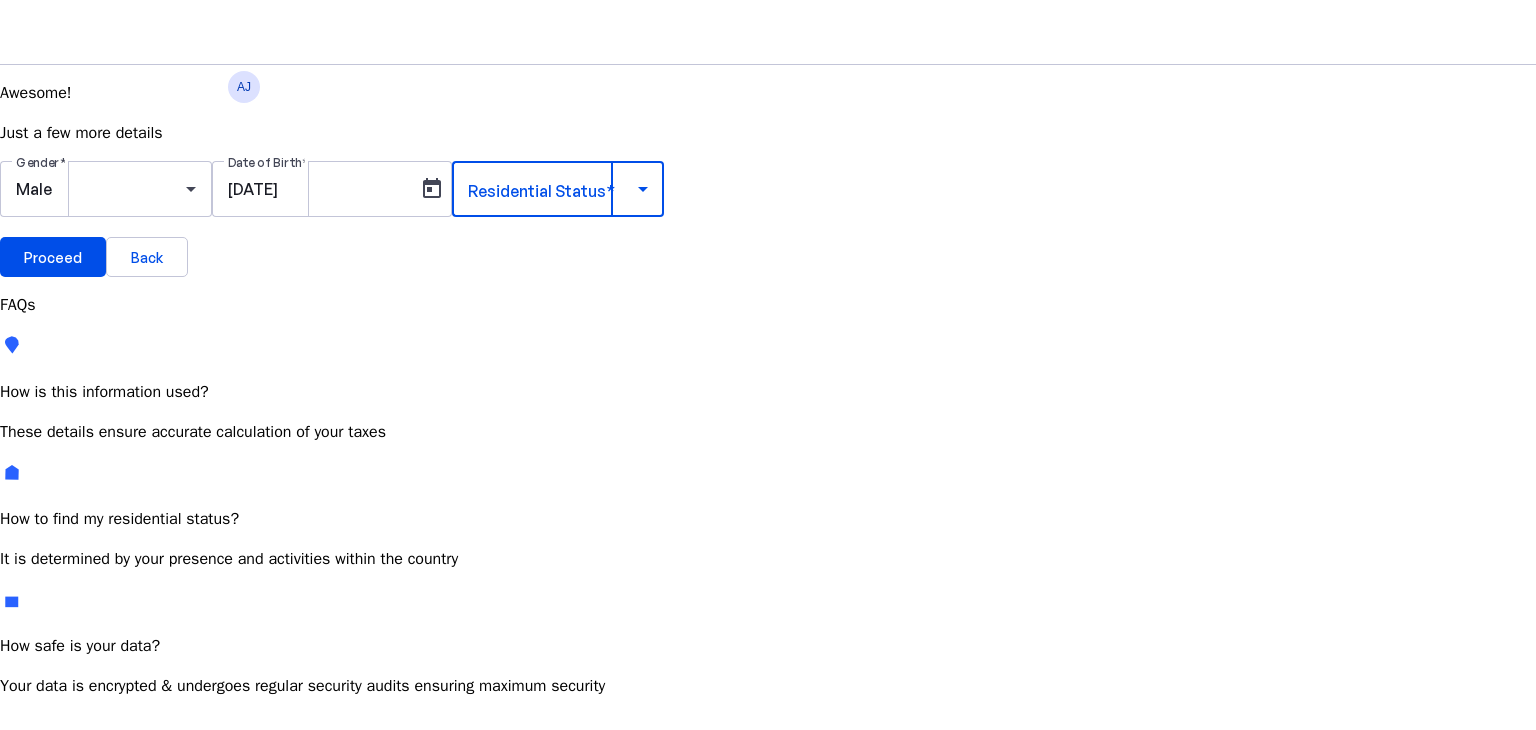 click at bounding box center [553, 189] 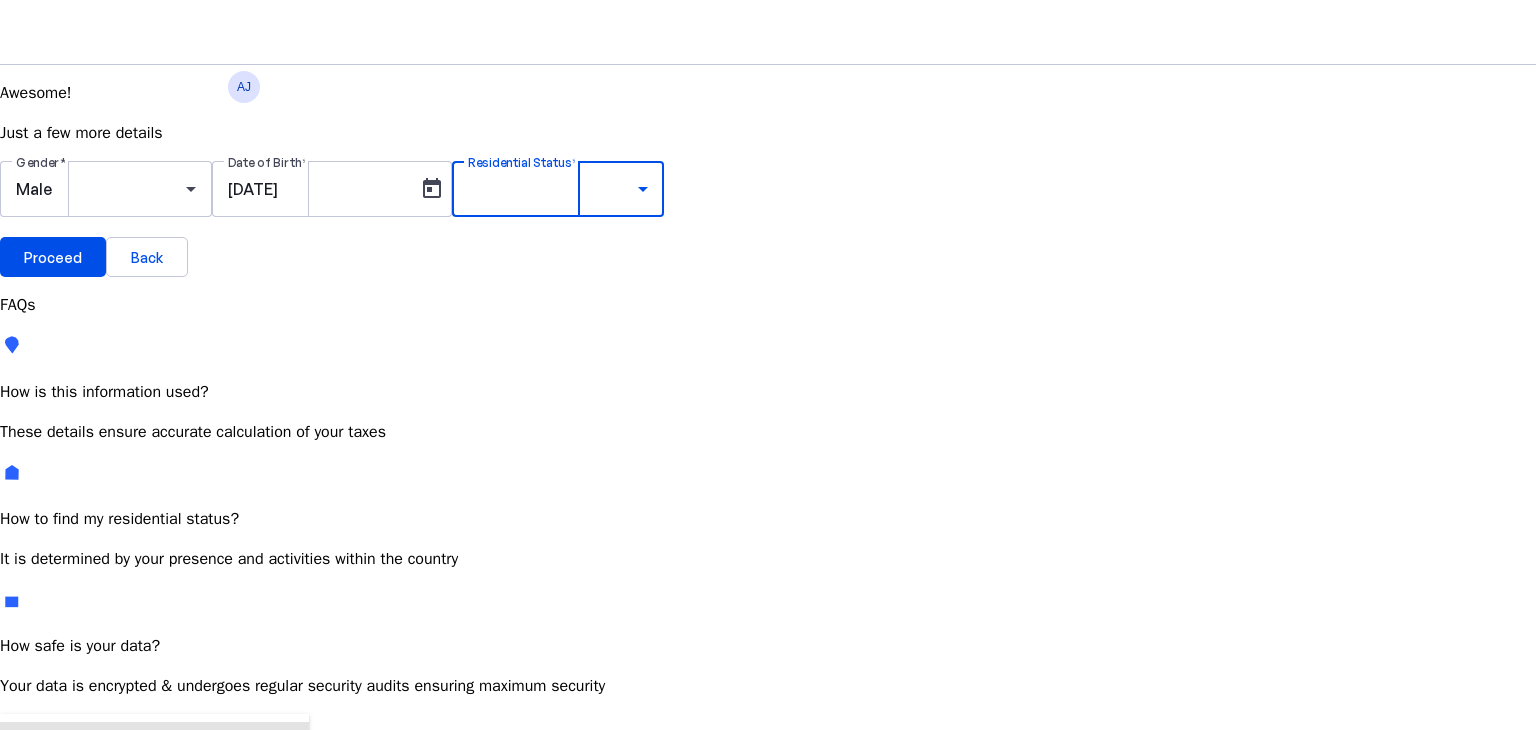 click on "Resident Most Common" at bounding box center [72, 766] 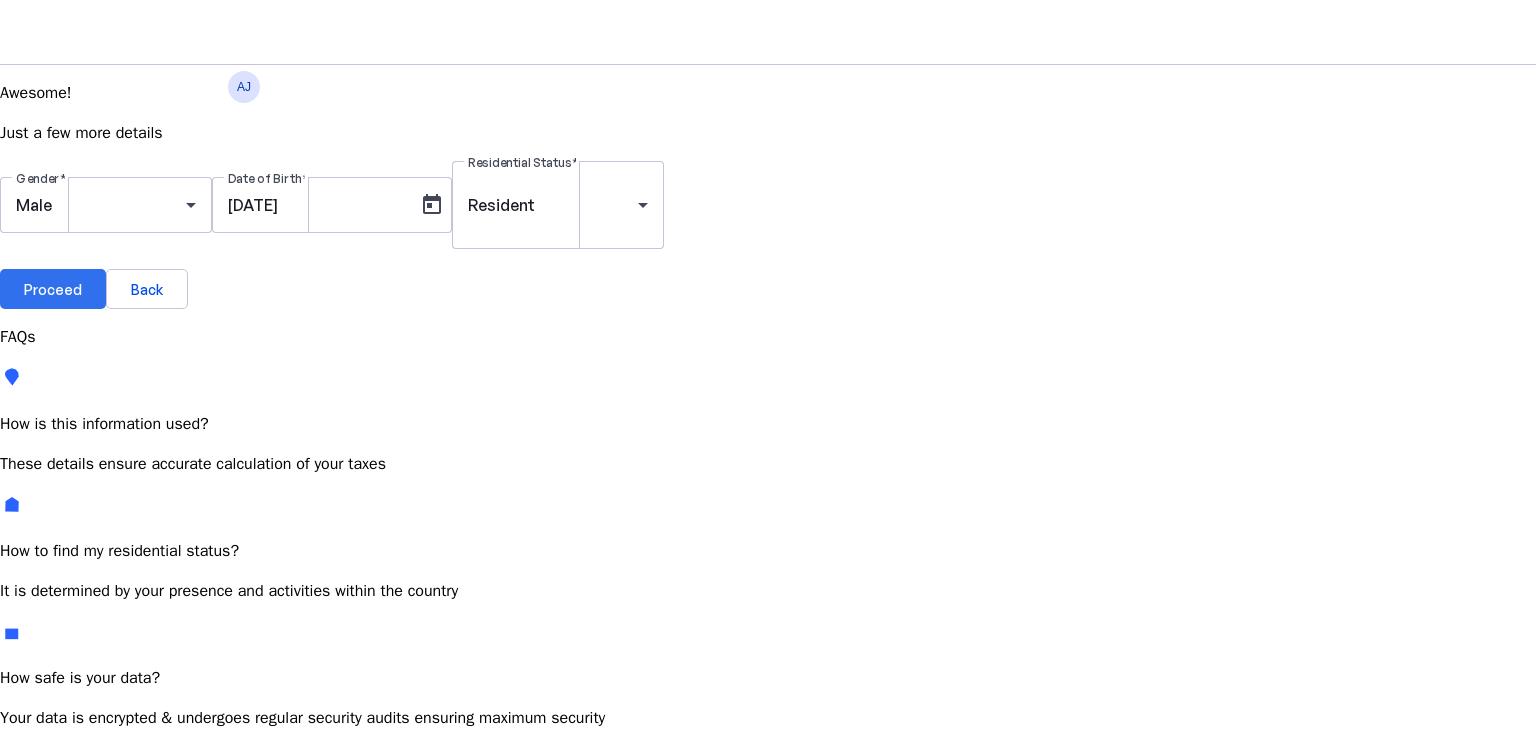 click at bounding box center (53, 289) 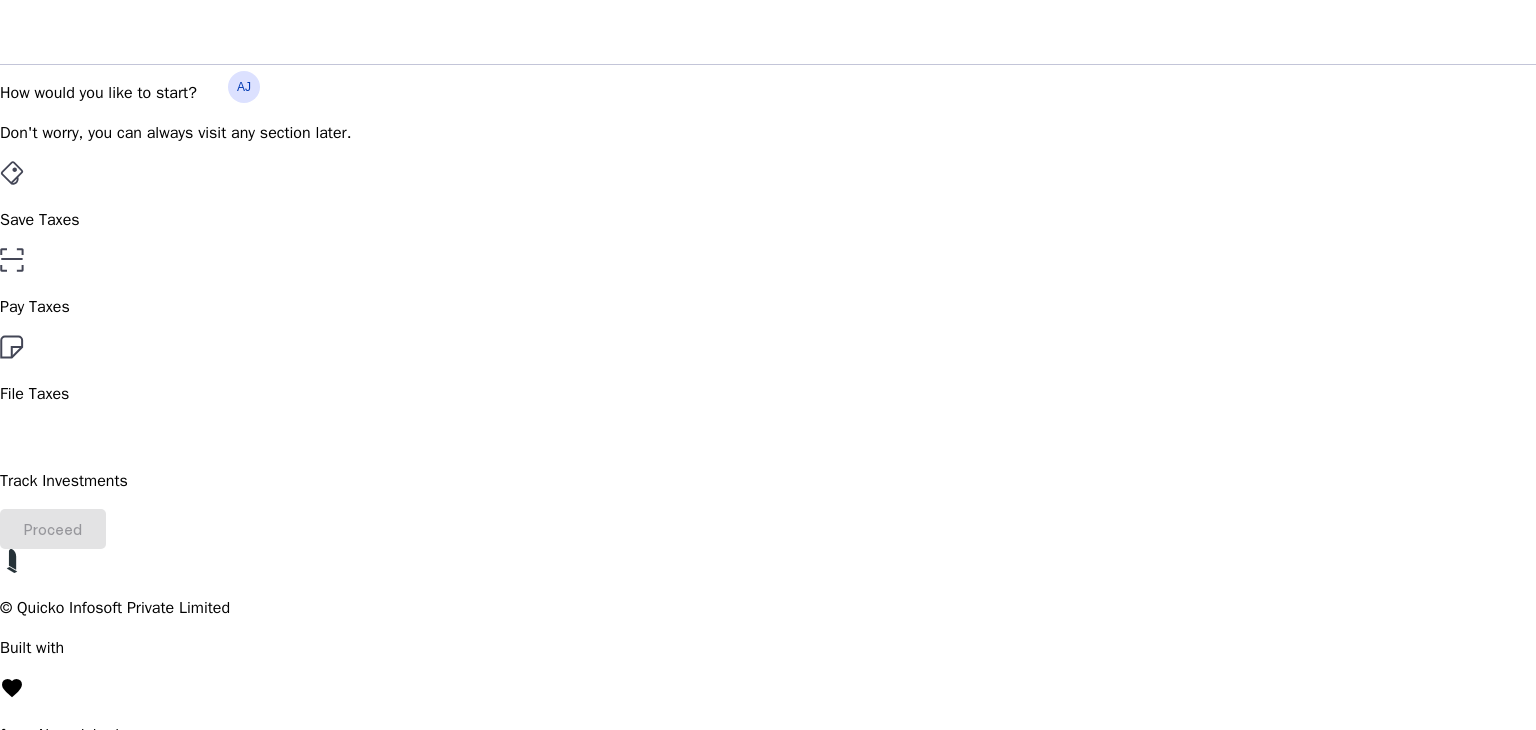 click on "Save Taxes" at bounding box center [768, 220] 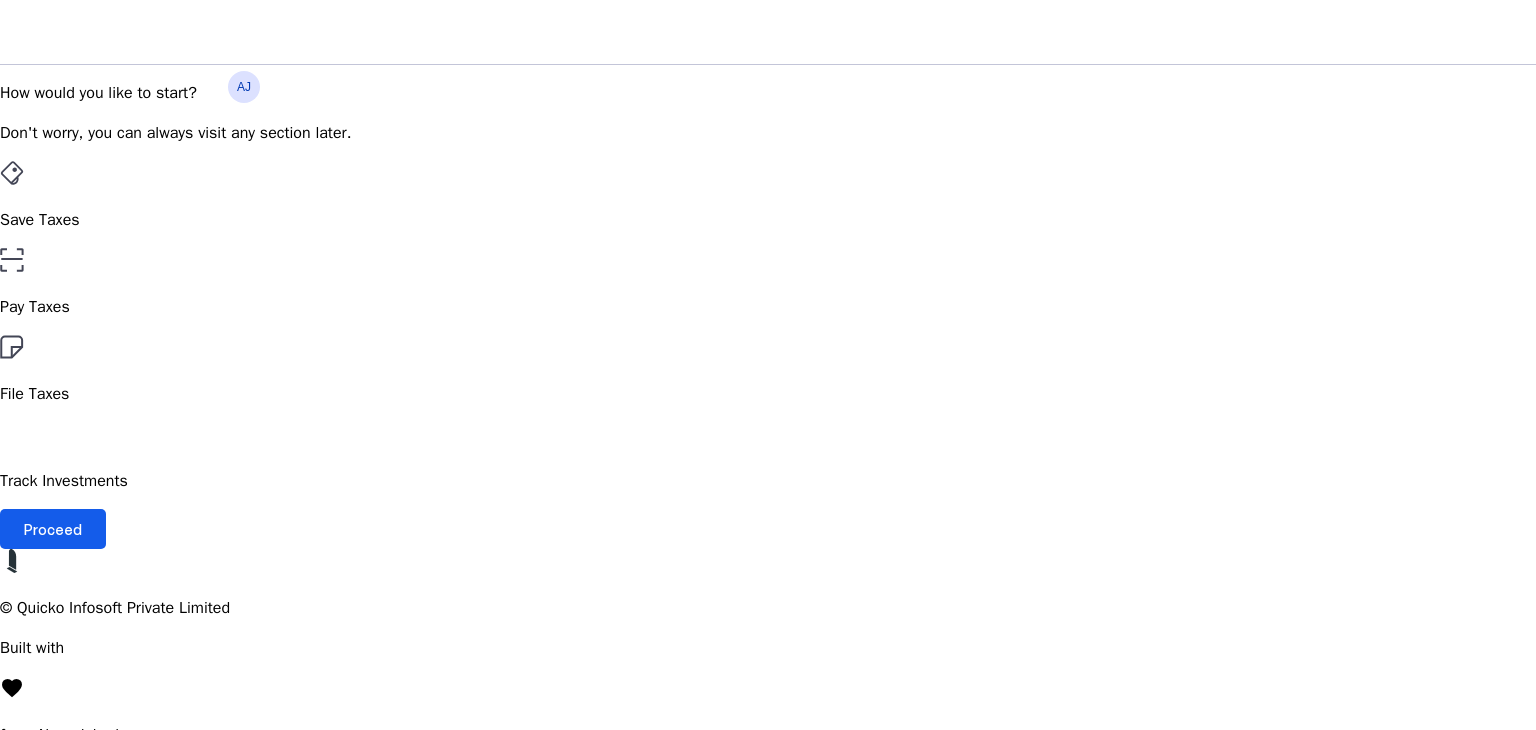 click on "Proceed" at bounding box center [53, 529] 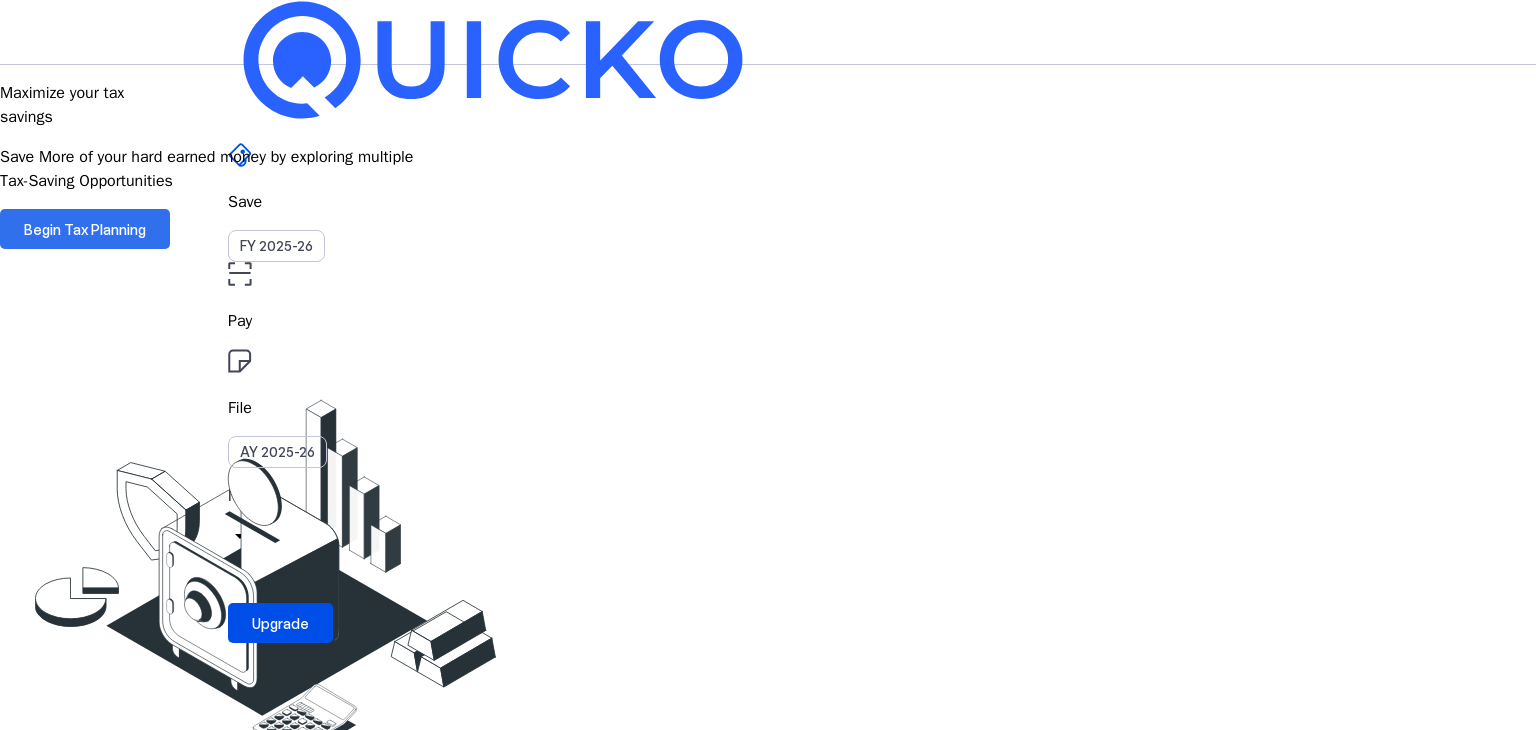 click on "Begin Tax Planning" at bounding box center (85, 229) 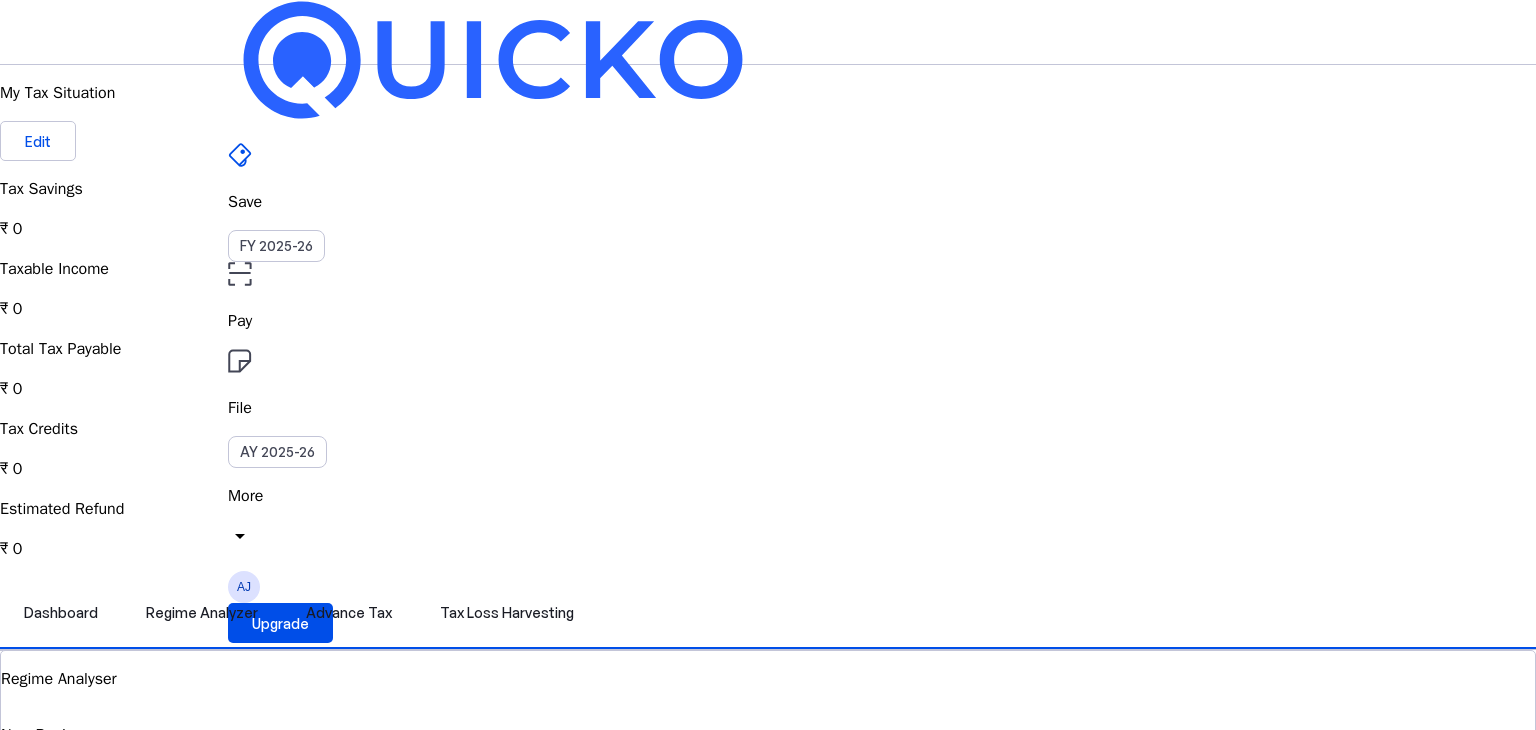 drag, startPoint x: 1535, startPoint y: 157, endPoint x: 1535, endPoint y: 390, distance: 233 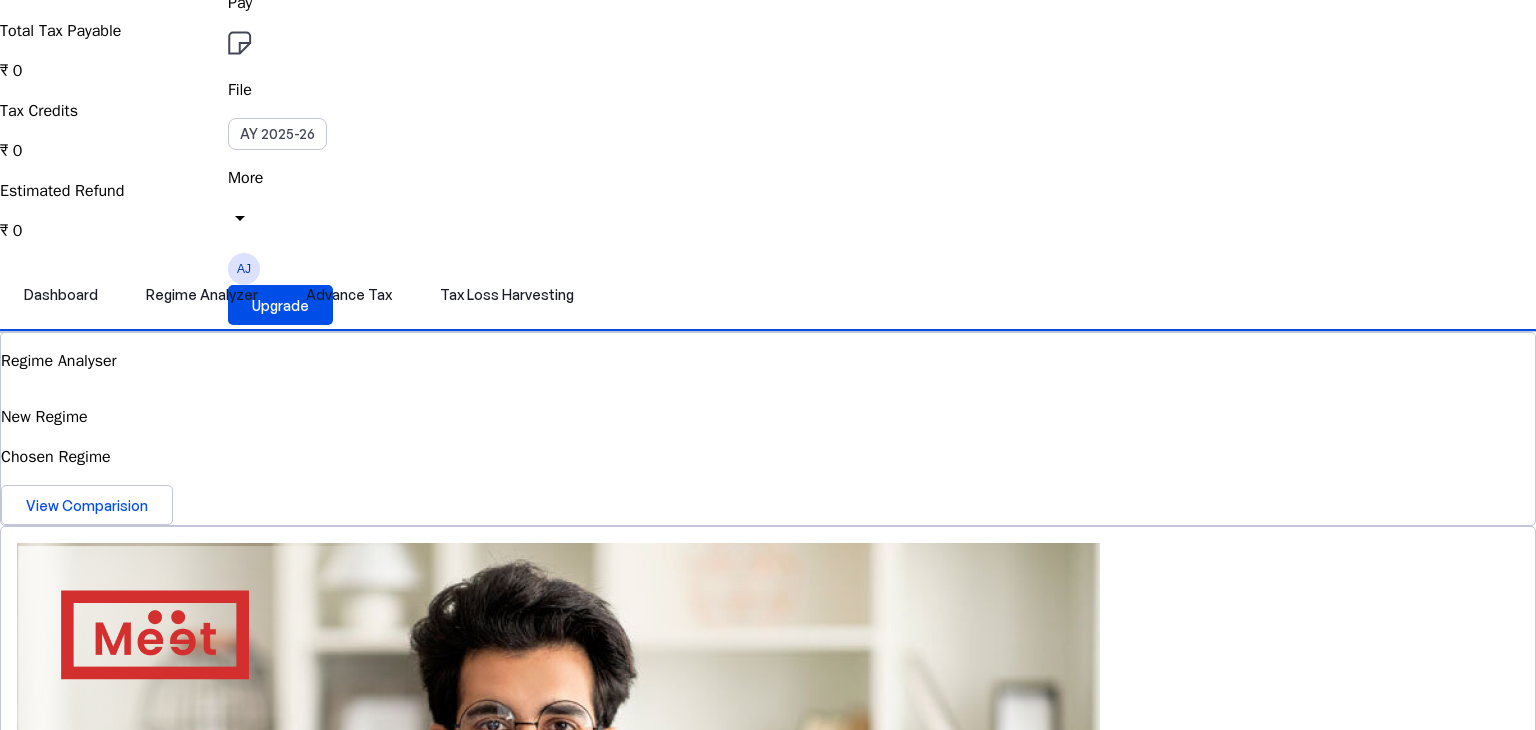 scroll, scrollTop: 353, scrollLeft: 0, axis: vertical 